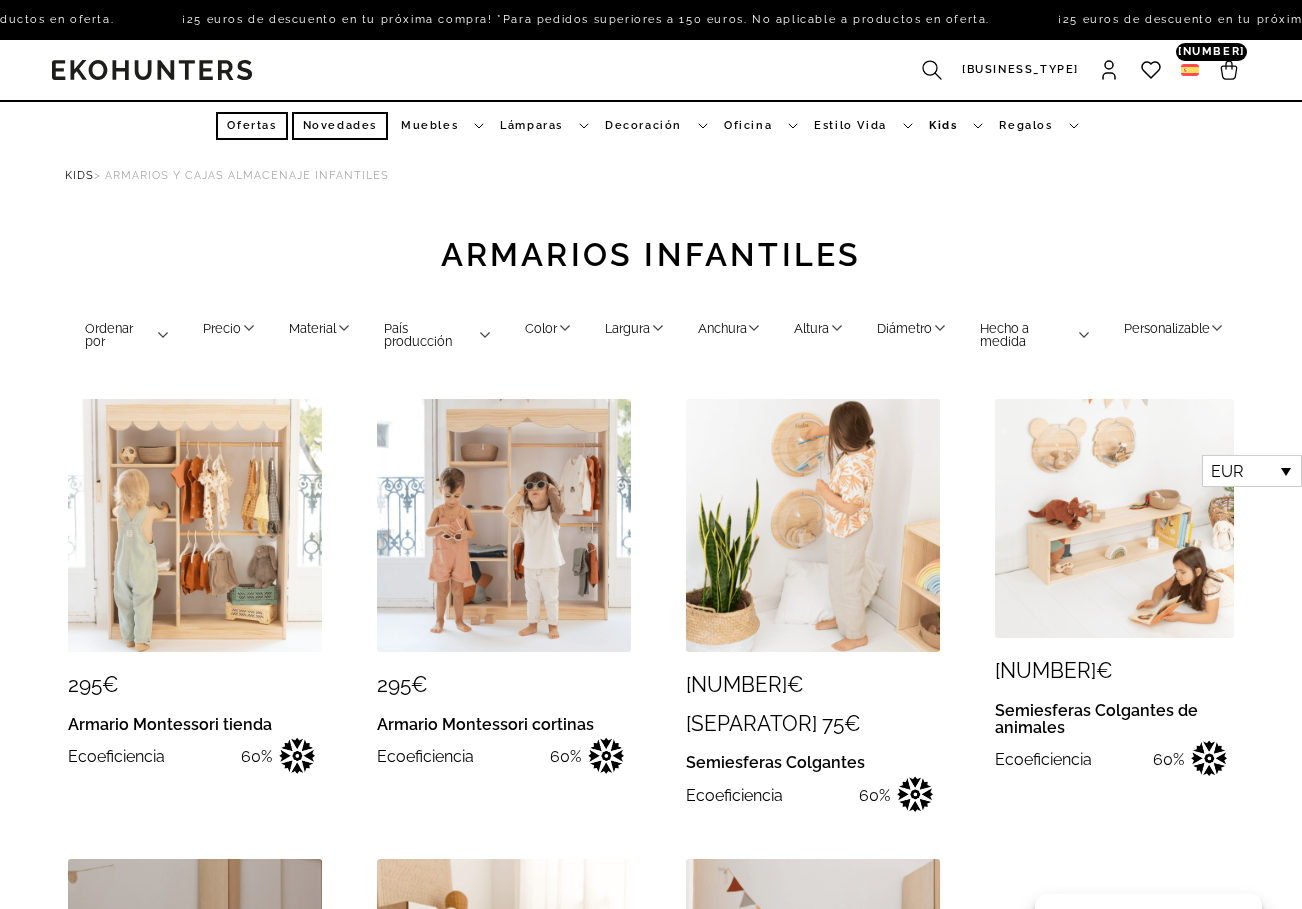 scroll, scrollTop: 4, scrollLeft: 0, axis: vertical 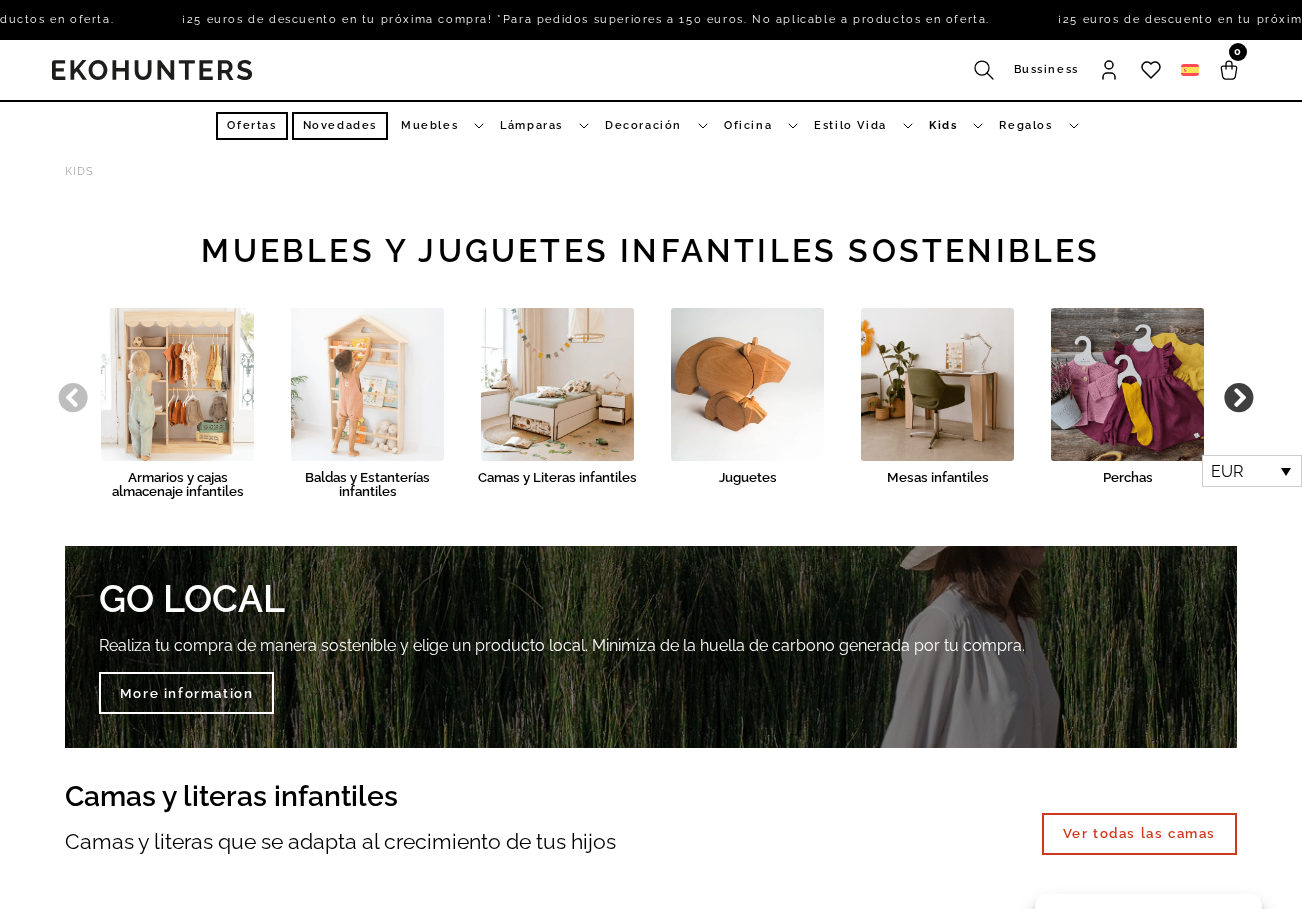 click at bounding box center (367, 384) 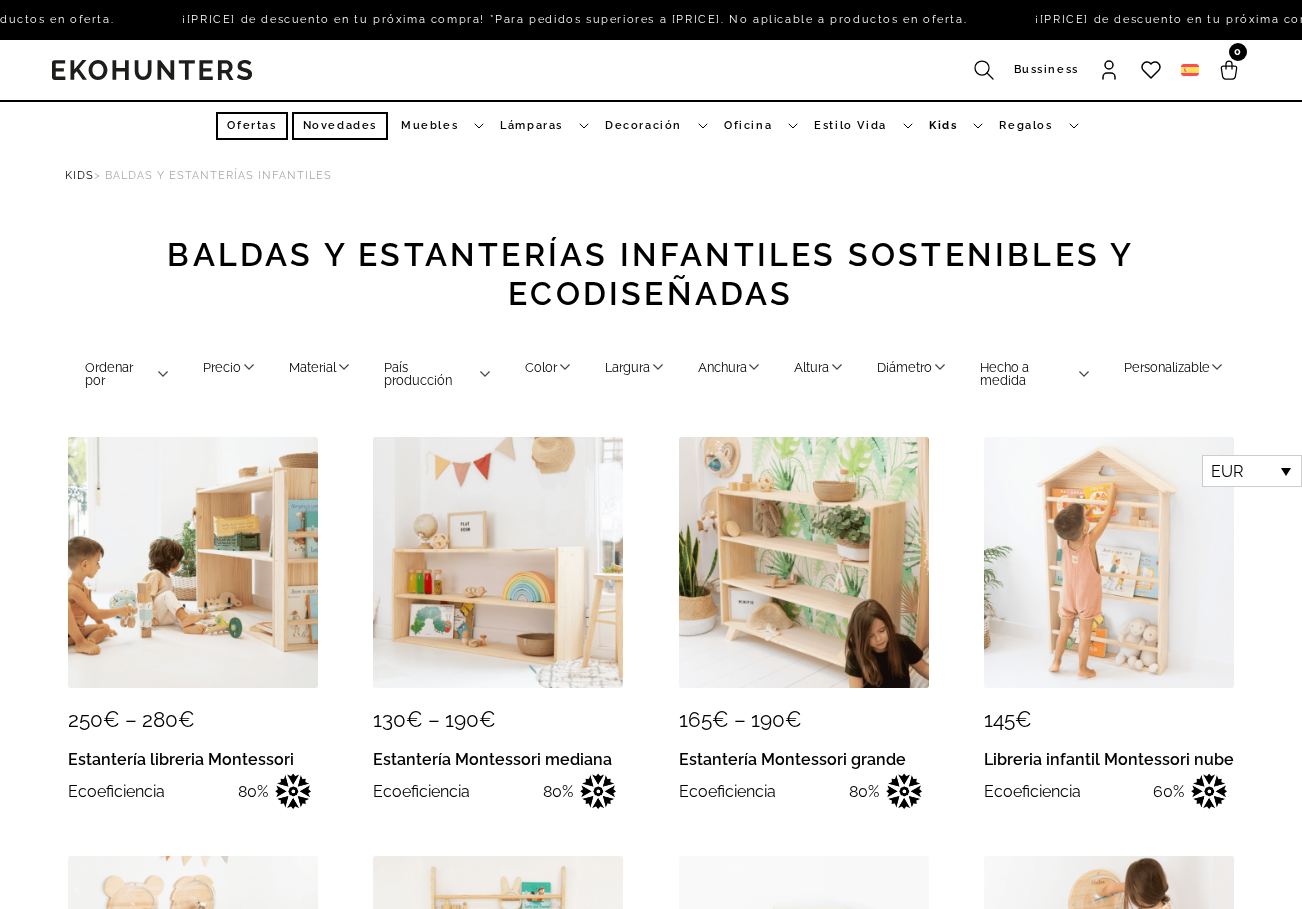 scroll, scrollTop: 0, scrollLeft: 0, axis: both 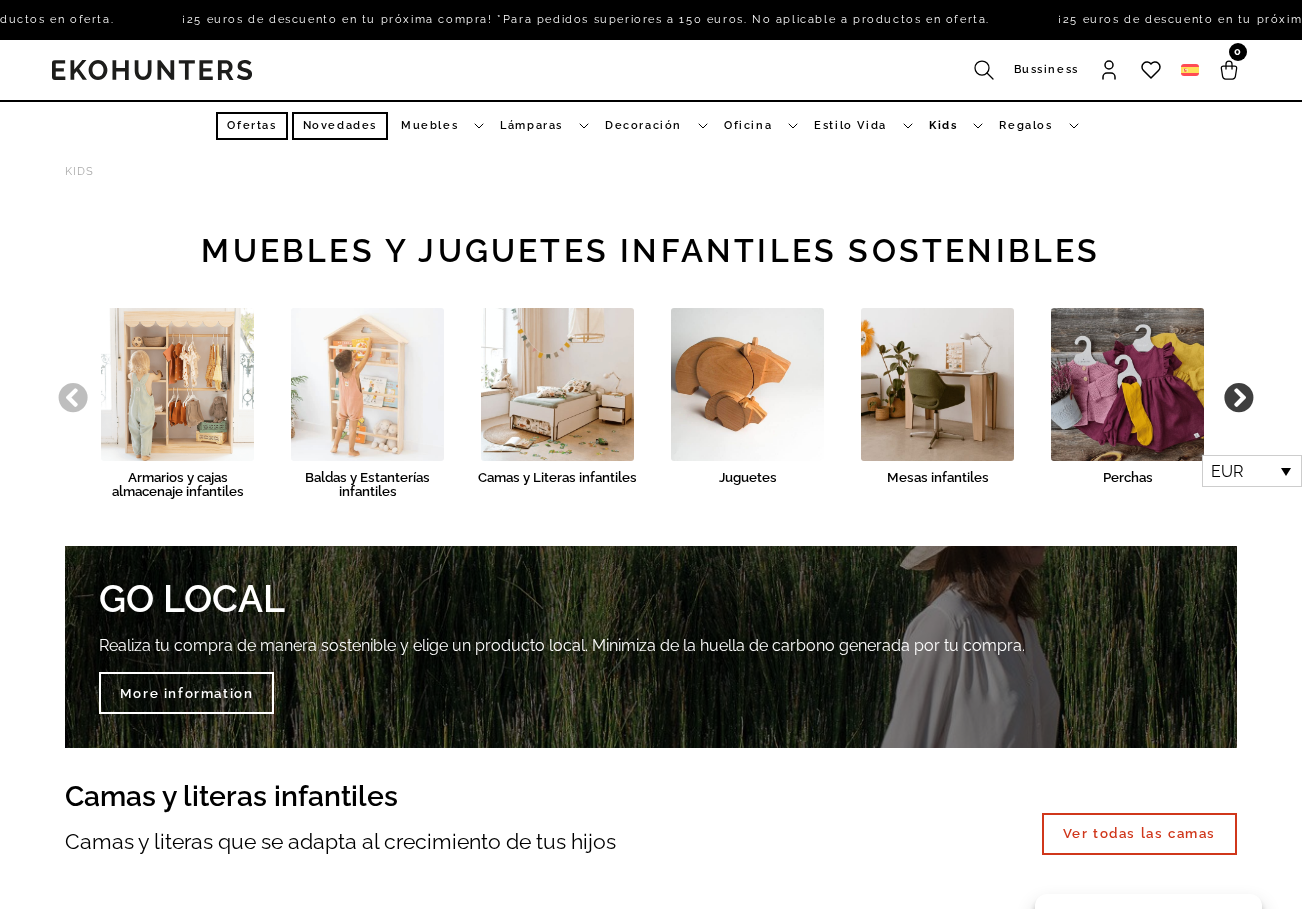 click at bounding box center [1127, 384] 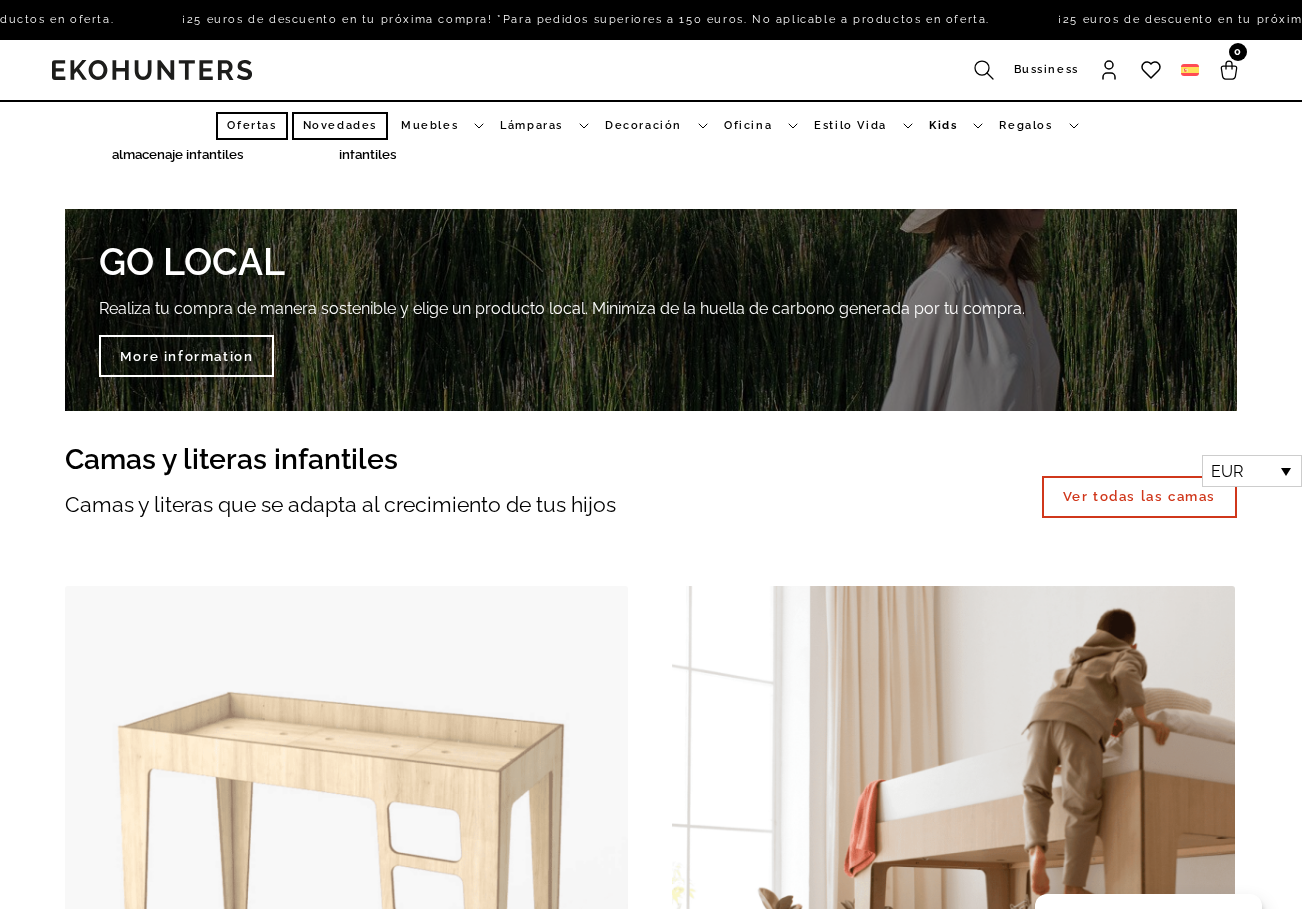 scroll, scrollTop: 101, scrollLeft: 0, axis: vertical 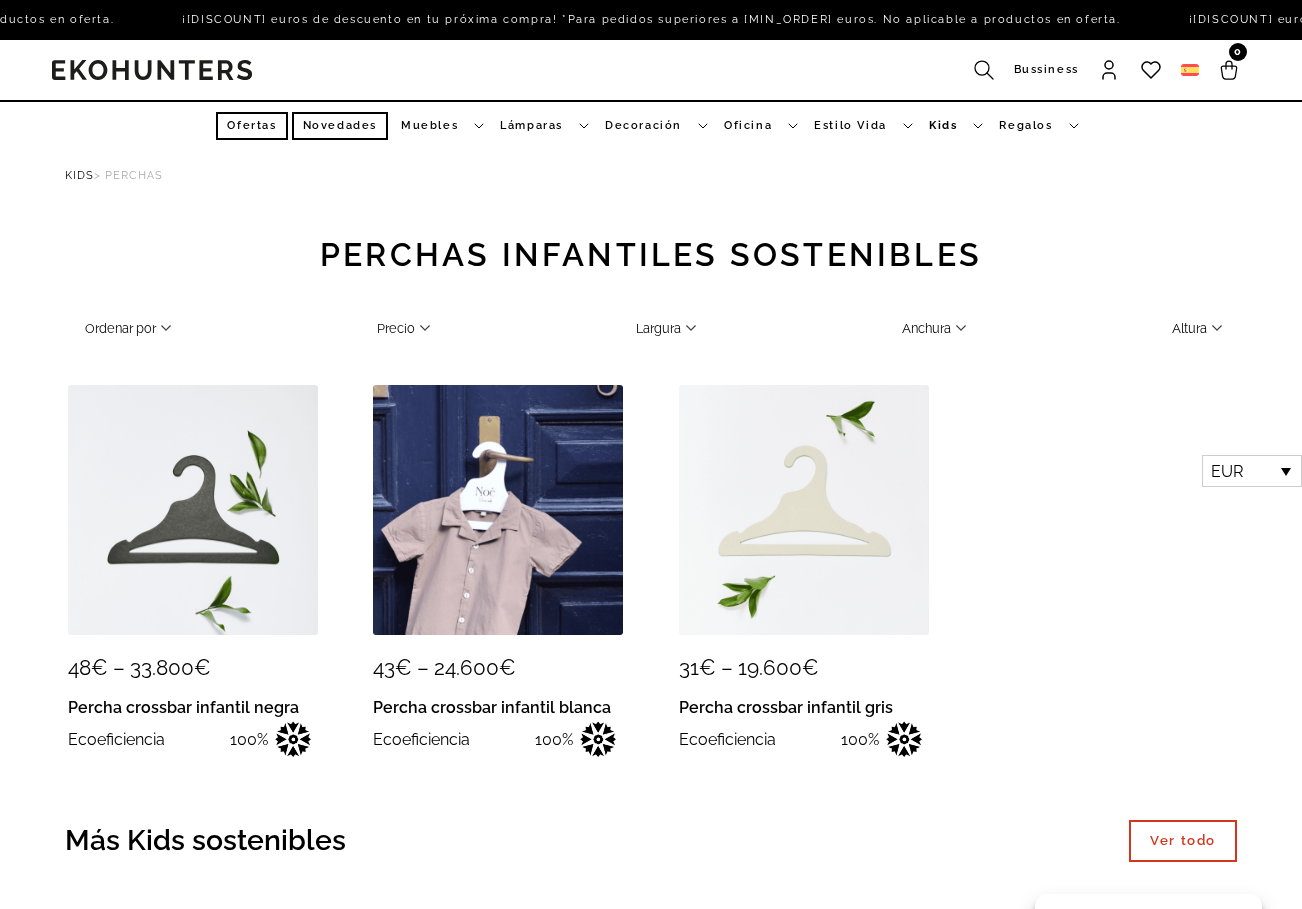 click at bounding box center [498, 510] 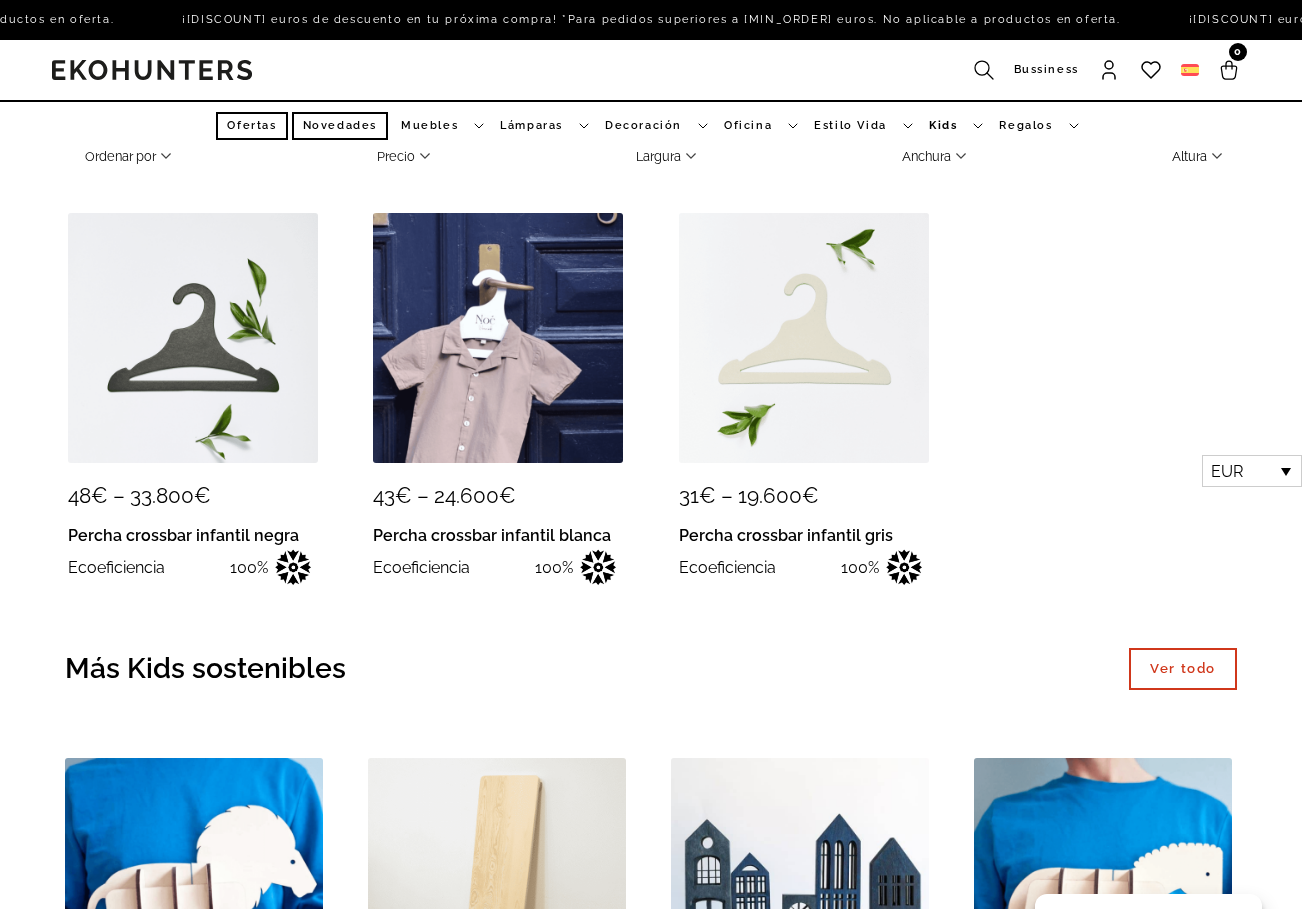 scroll, scrollTop: 167, scrollLeft: 0, axis: vertical 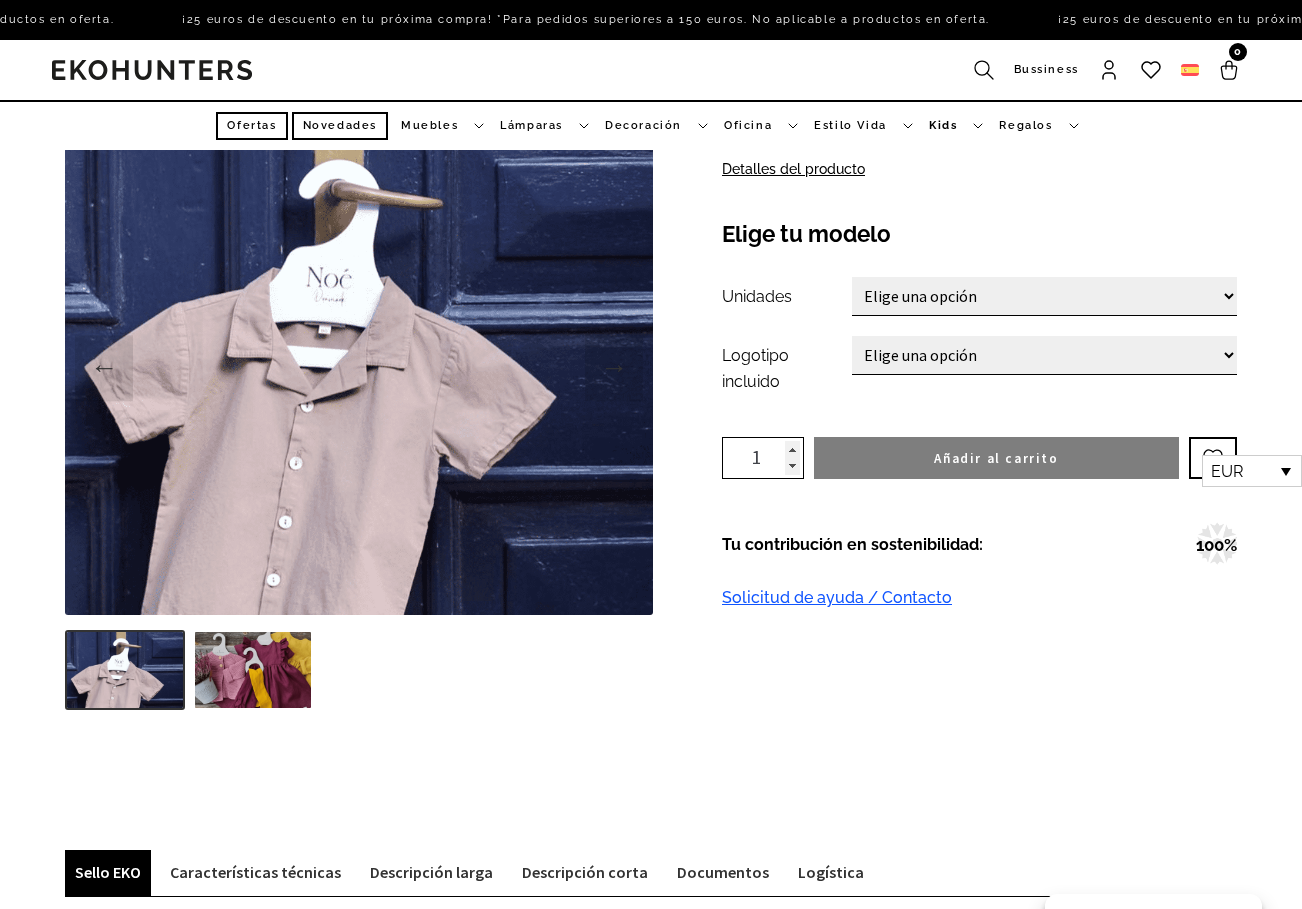 click on "Elige una opción 10 30 100 200 300 400 500 600 700 800 900 1.000 2.000 5.000 10.000 15.000 20.000" at bounding box center [1044, 296] 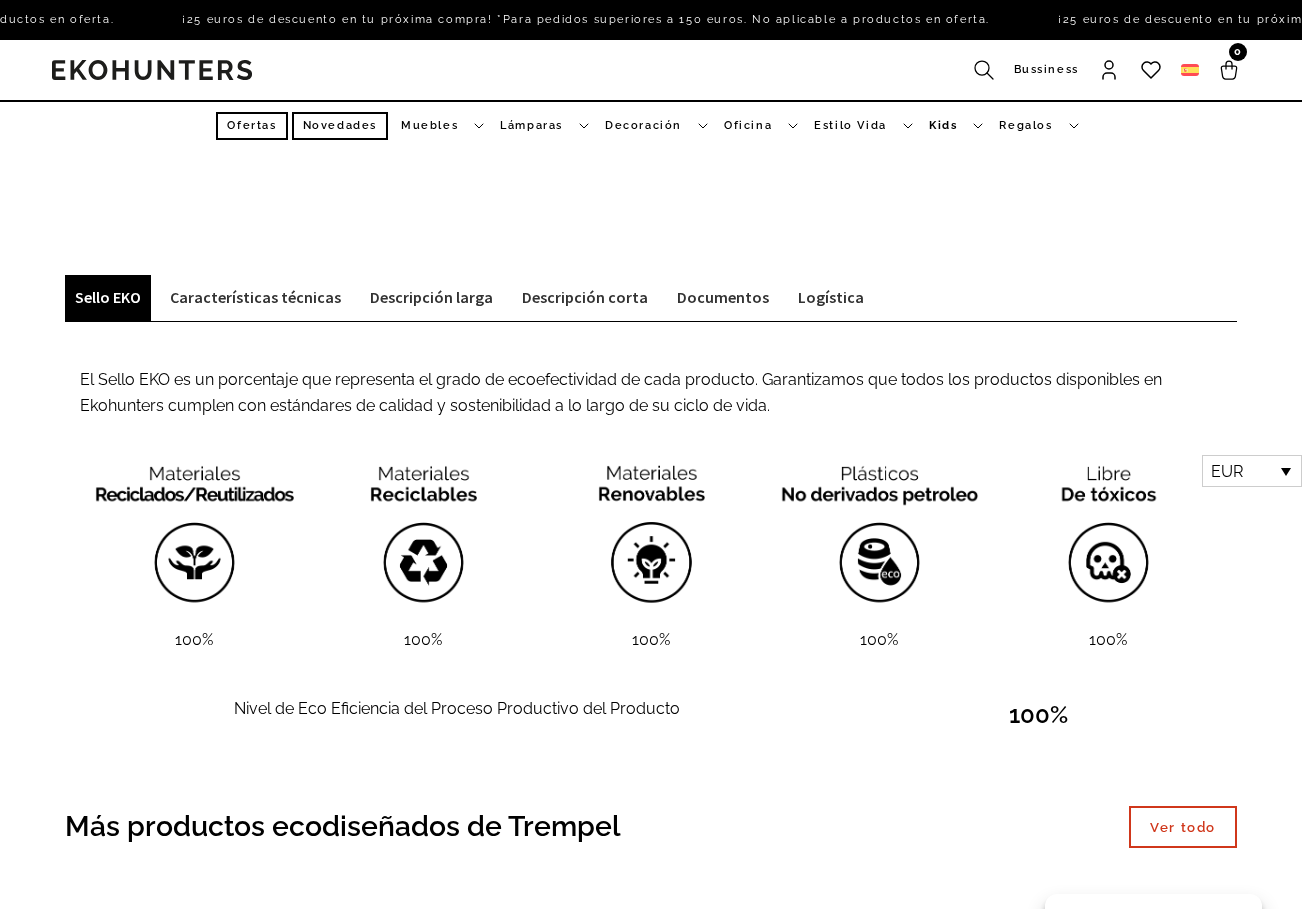 scroll, scrollTop: 736, scrollLeft: 0, axis: vertical 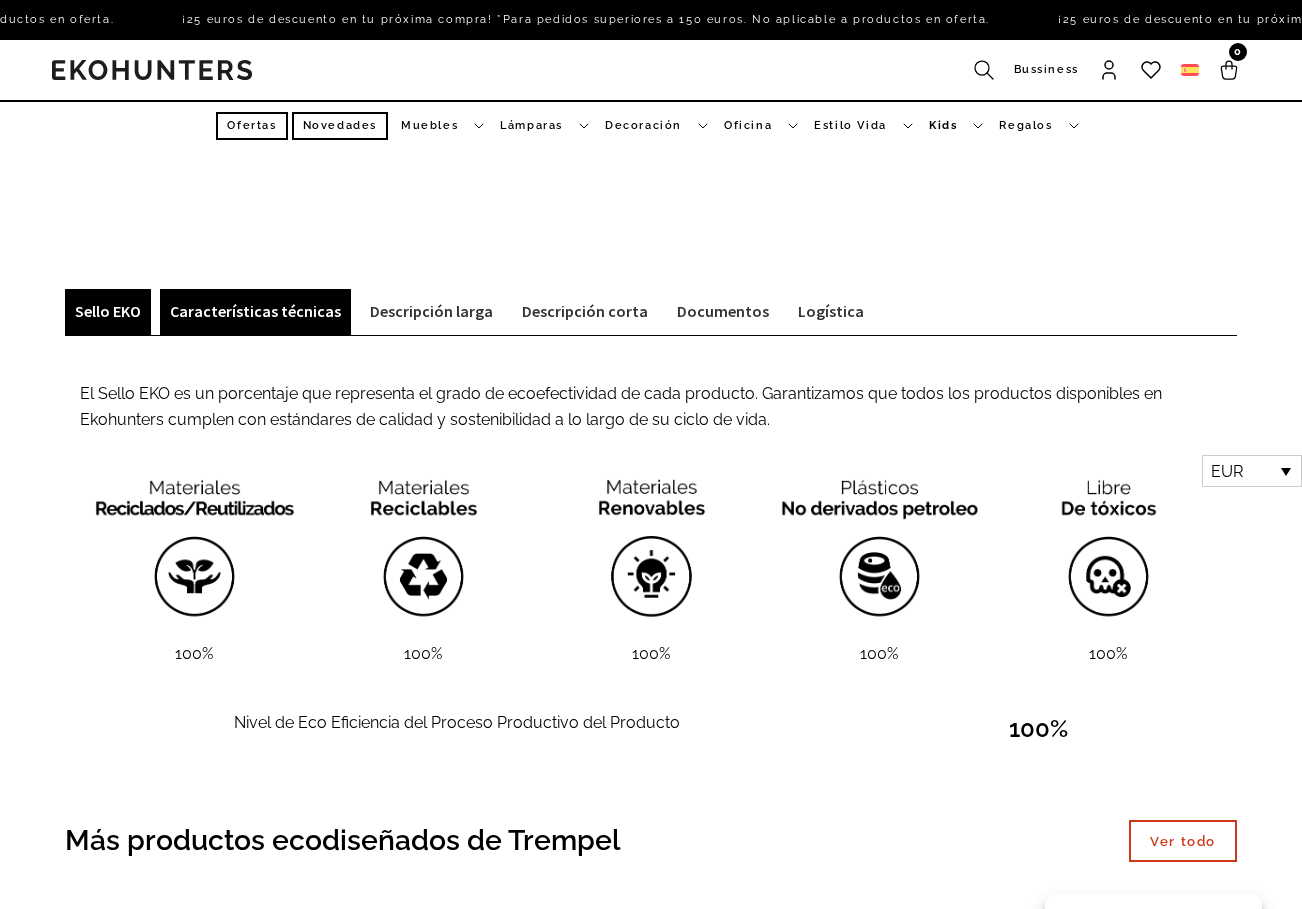 click on "Características técnicas" at bounding box center [255, 312] 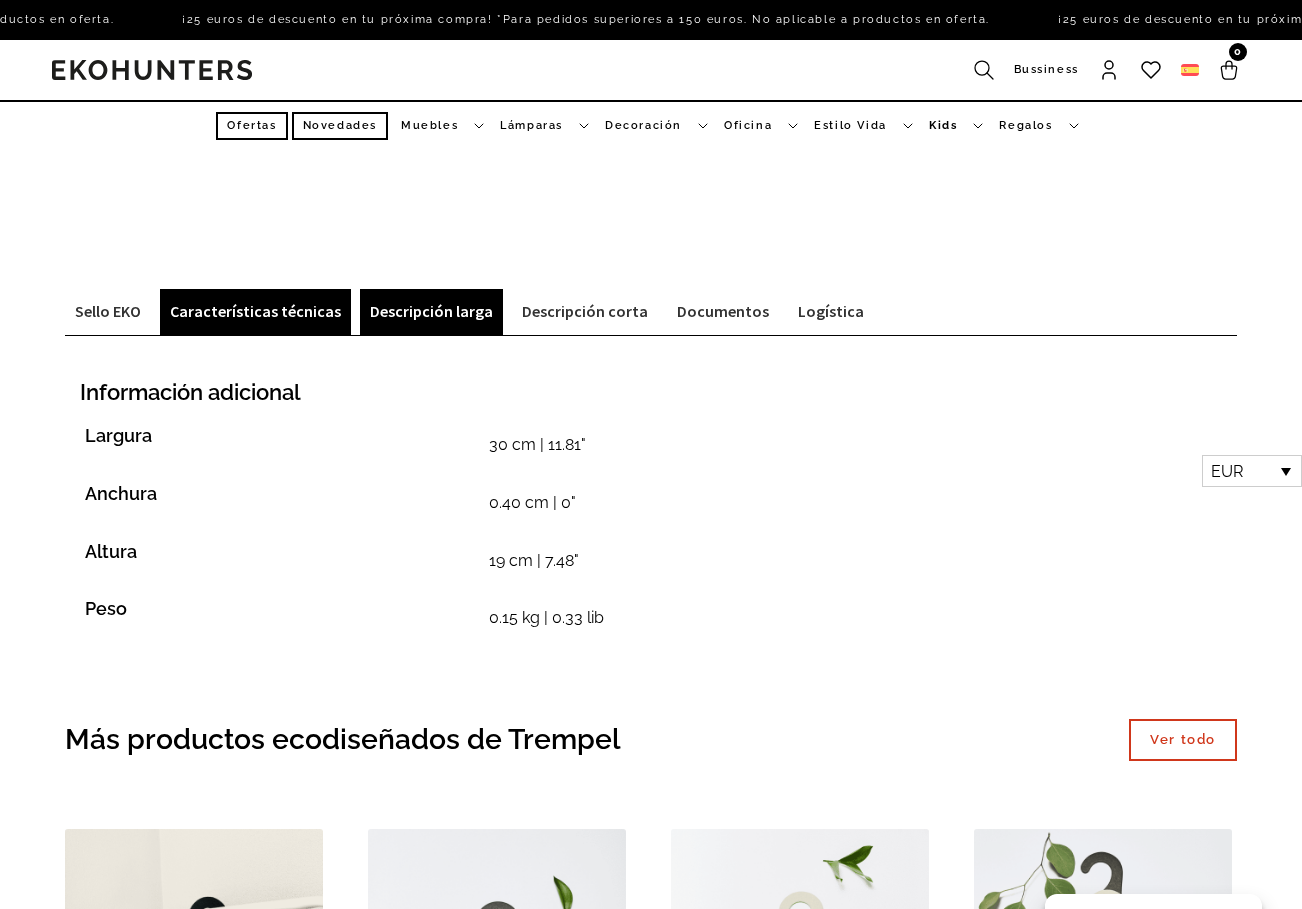 click on "Descripción larga" at bounding box center (431, 312) 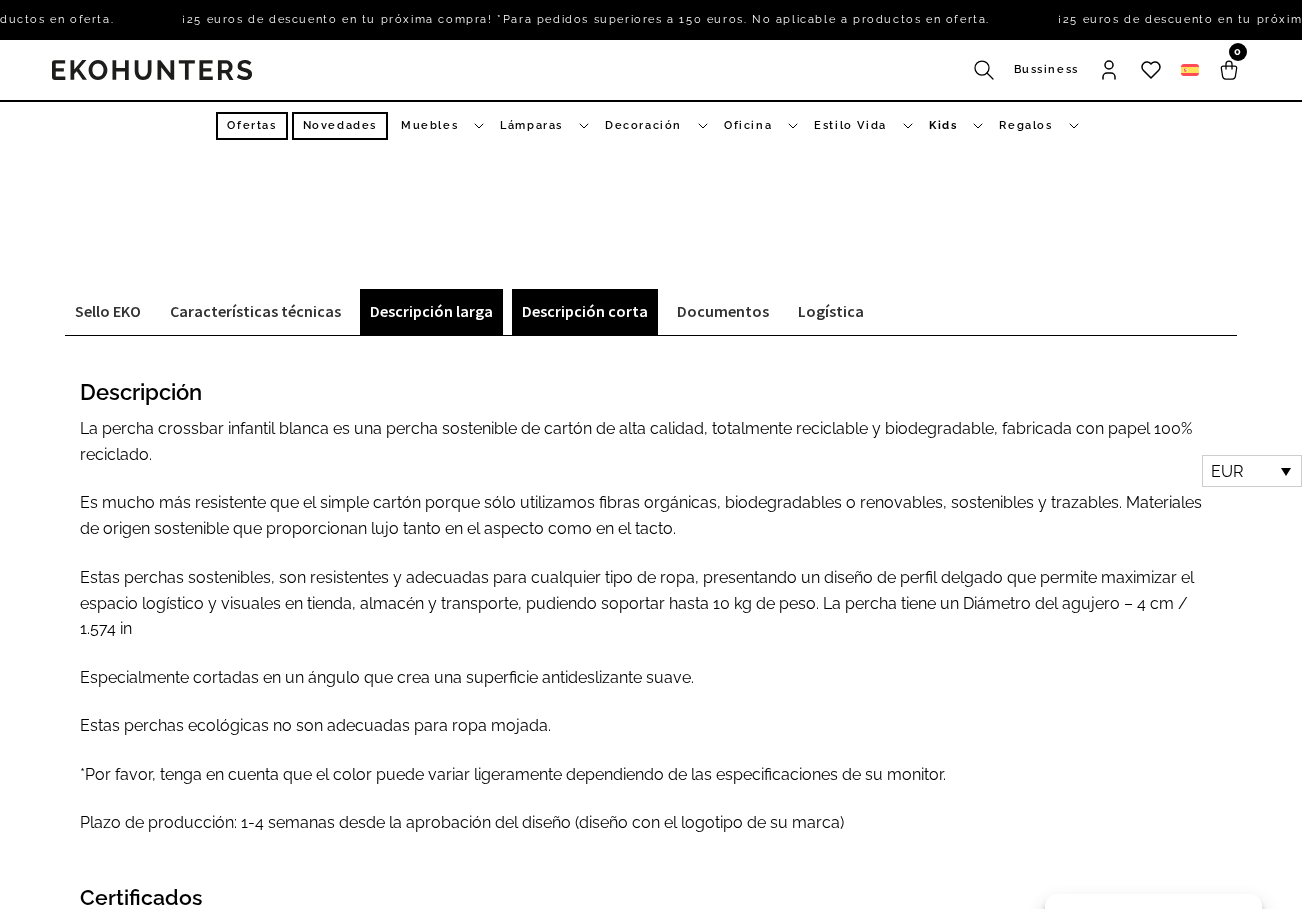 click on "Descripción corta" at bounding box center [585, 312] 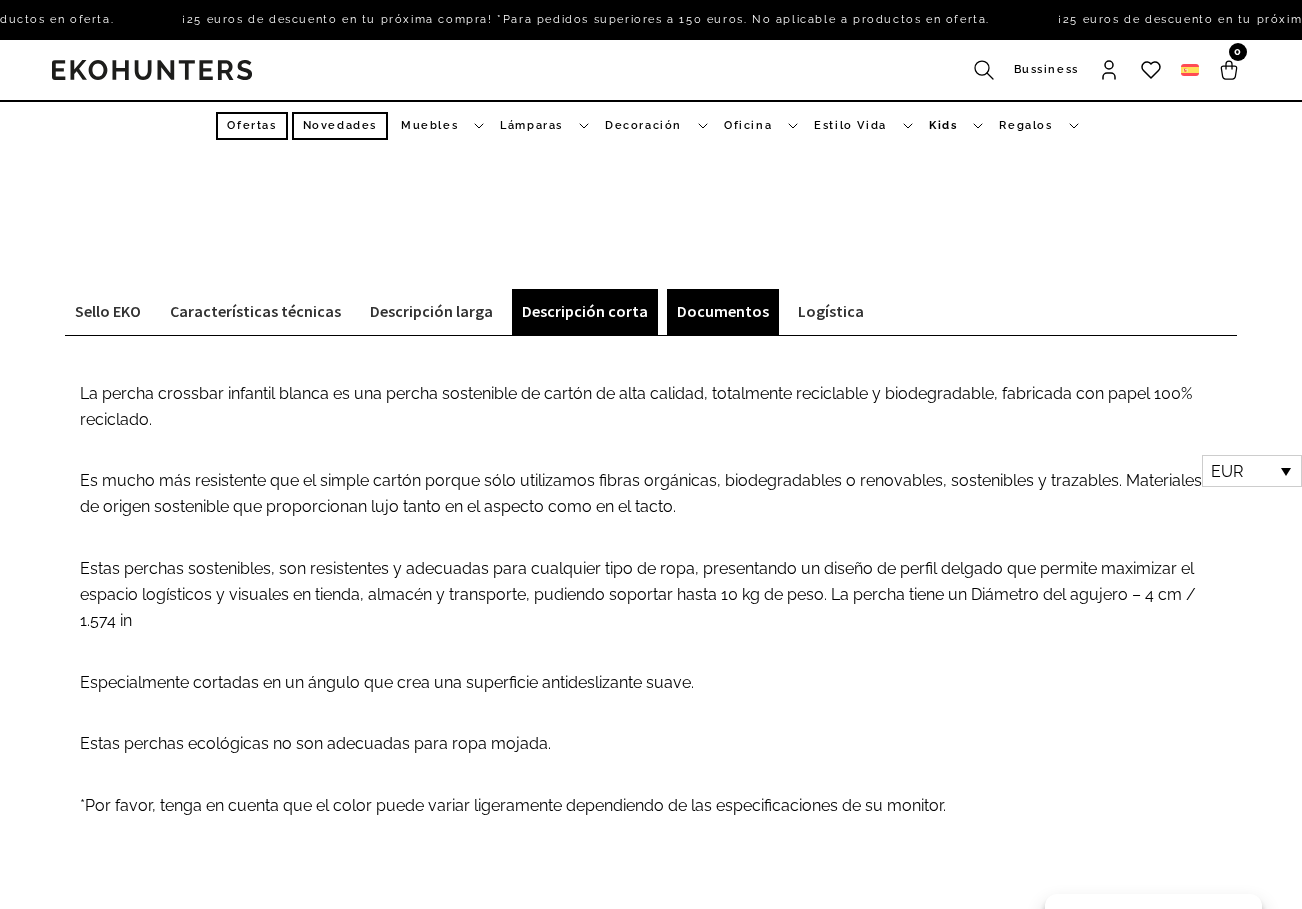 click on "Documentos" at bounding box center [723, 312] 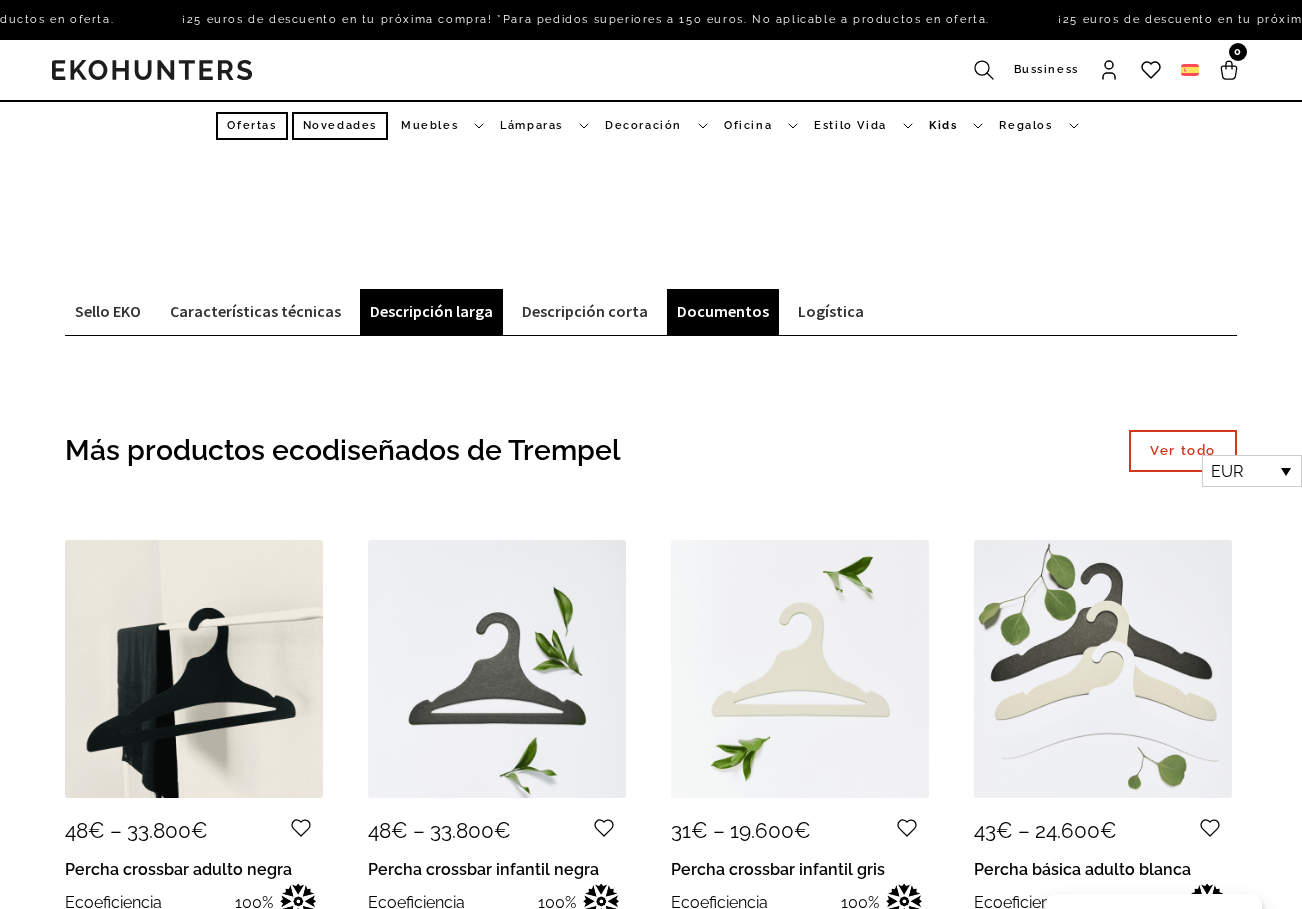 click on "Descripción larga" at bounding box center [431, 312] 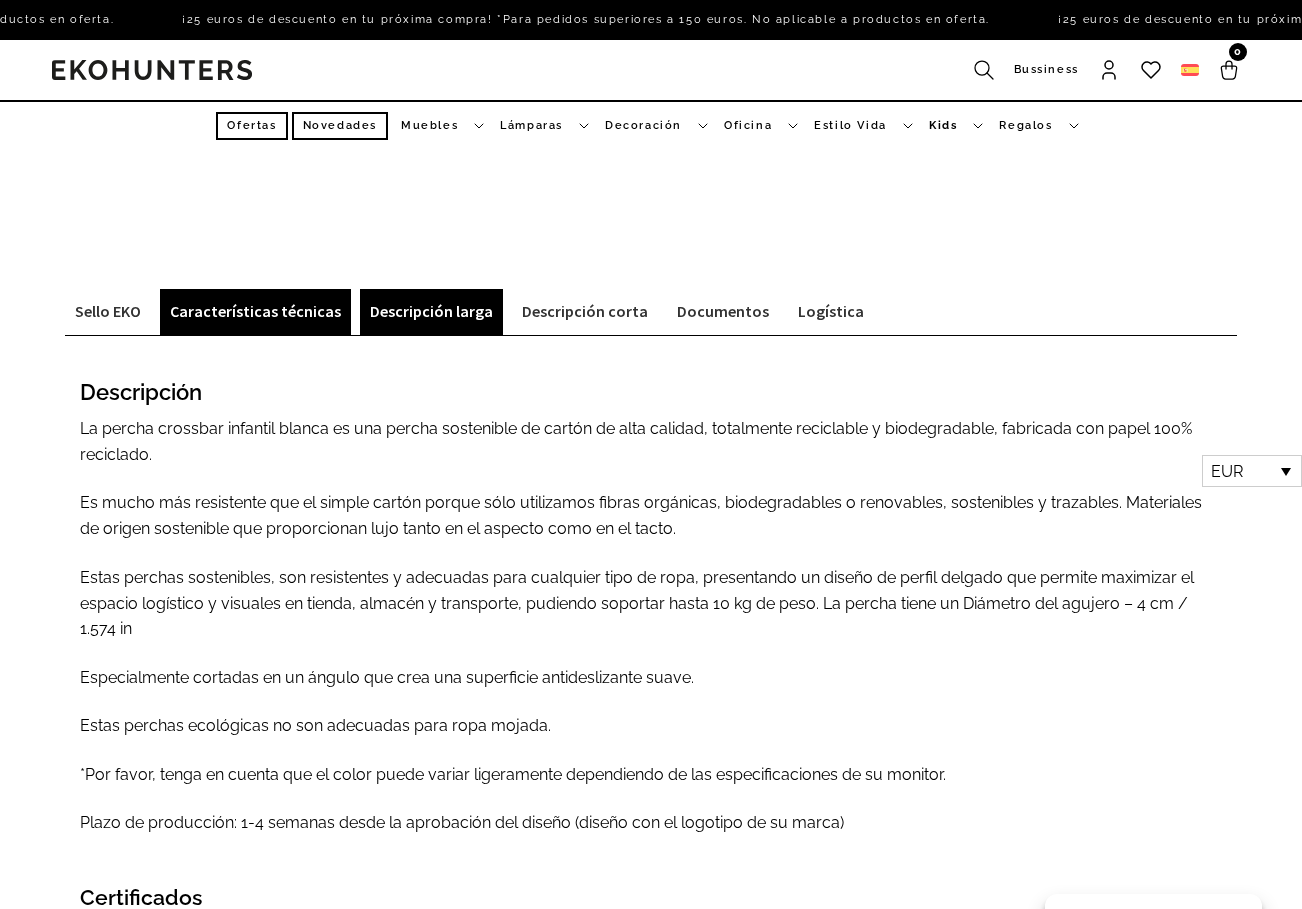 click on "Características técnicas" at bounding box center (255, 312) 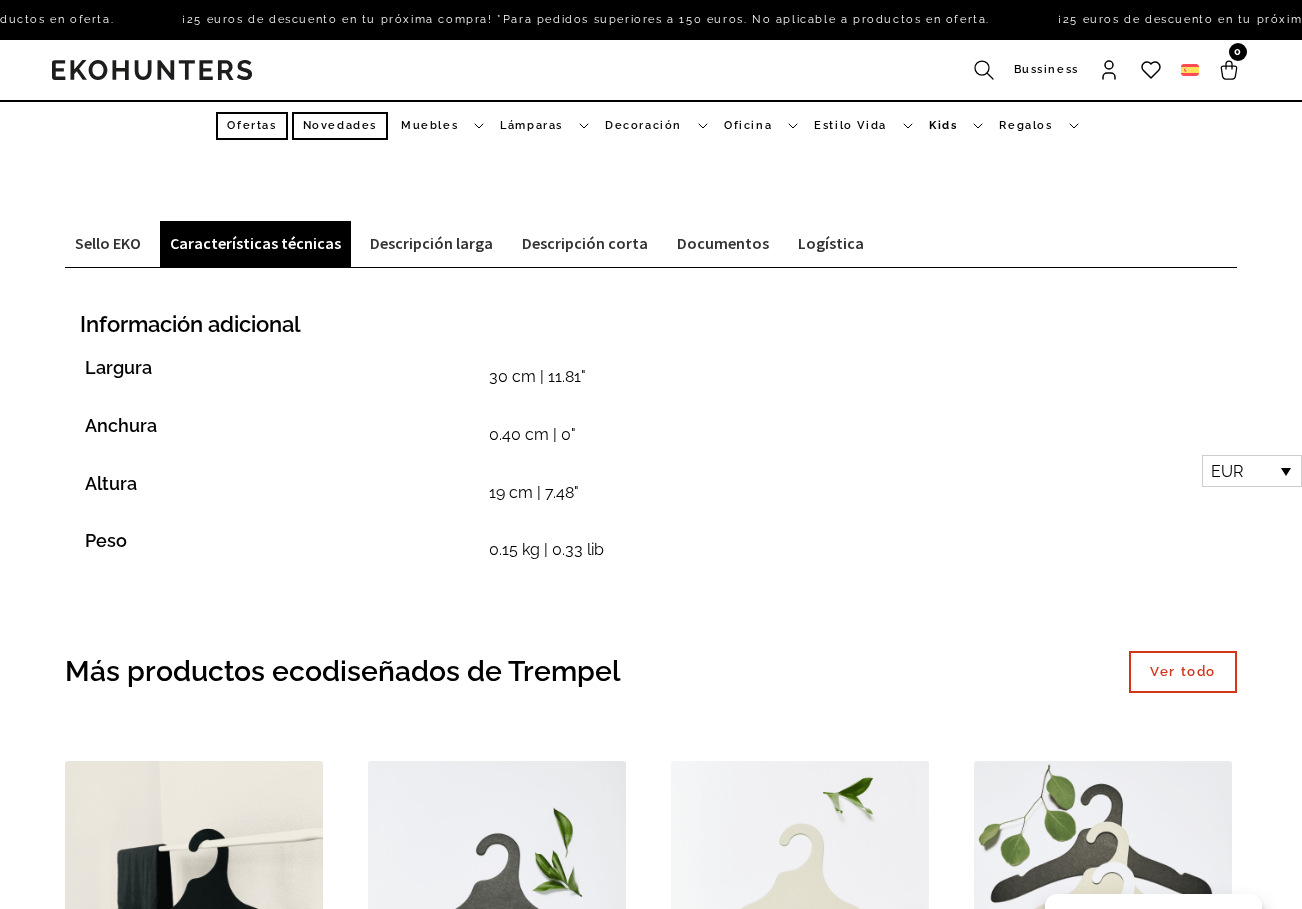 scroll, scrollTop: 798, scrollLeft: 0, axis: vertical 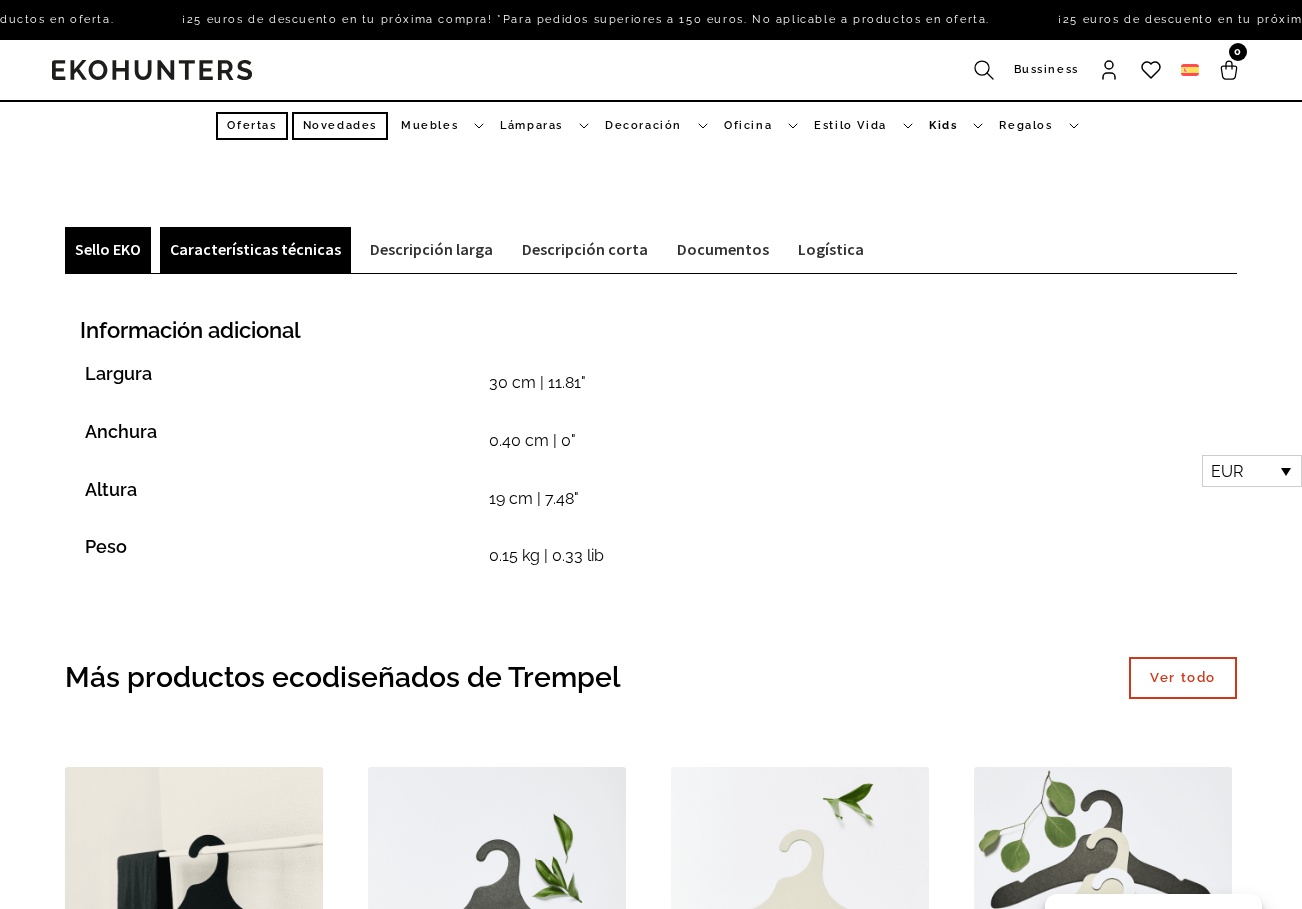 click on "Sello EKO
Características técnicas
Descripción larga
Descripción corta
Documentos
Logística" at bounding box center [651, 250] 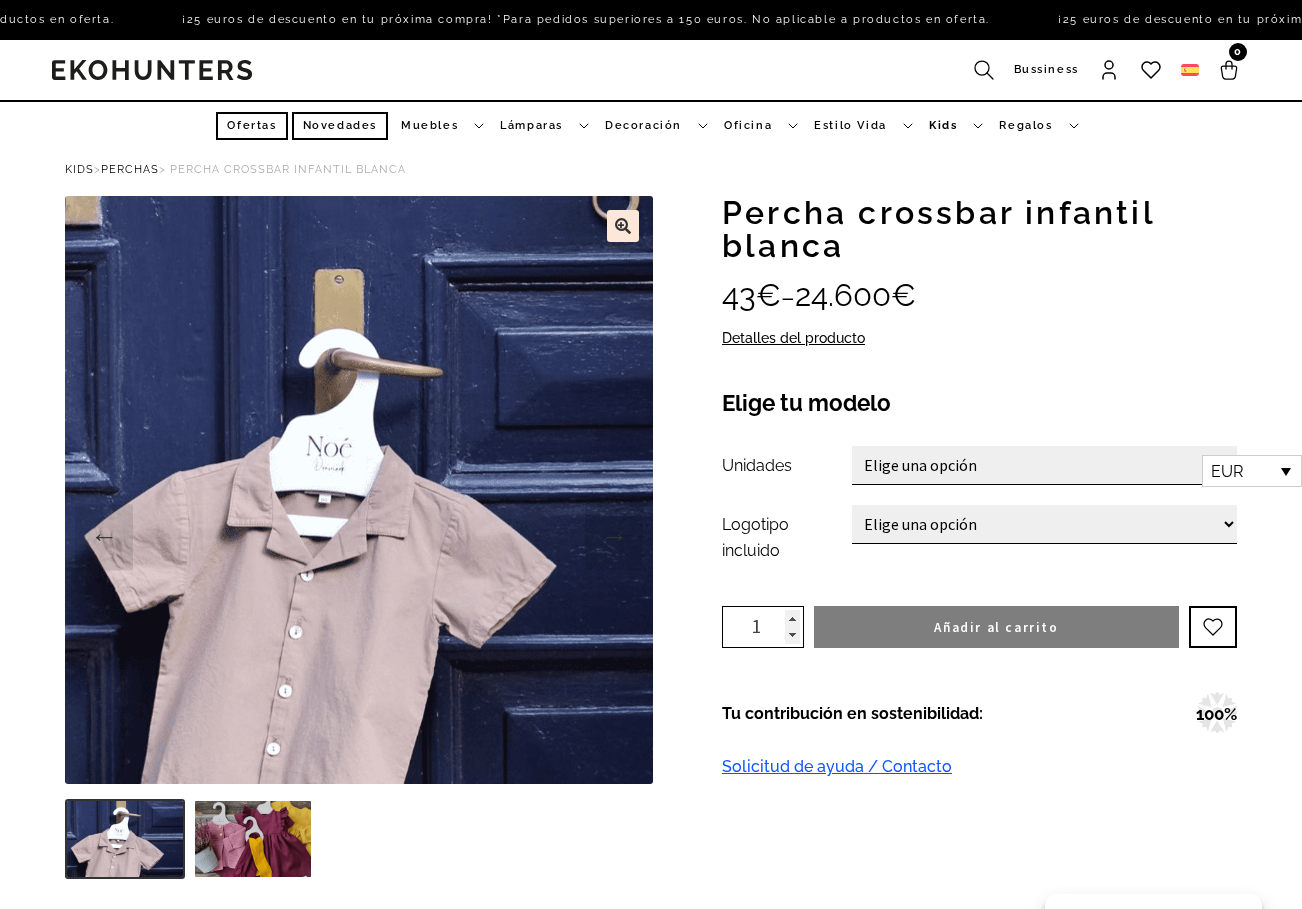 scroll, scrollTop: 0, scrollLeft: 0, axis: both 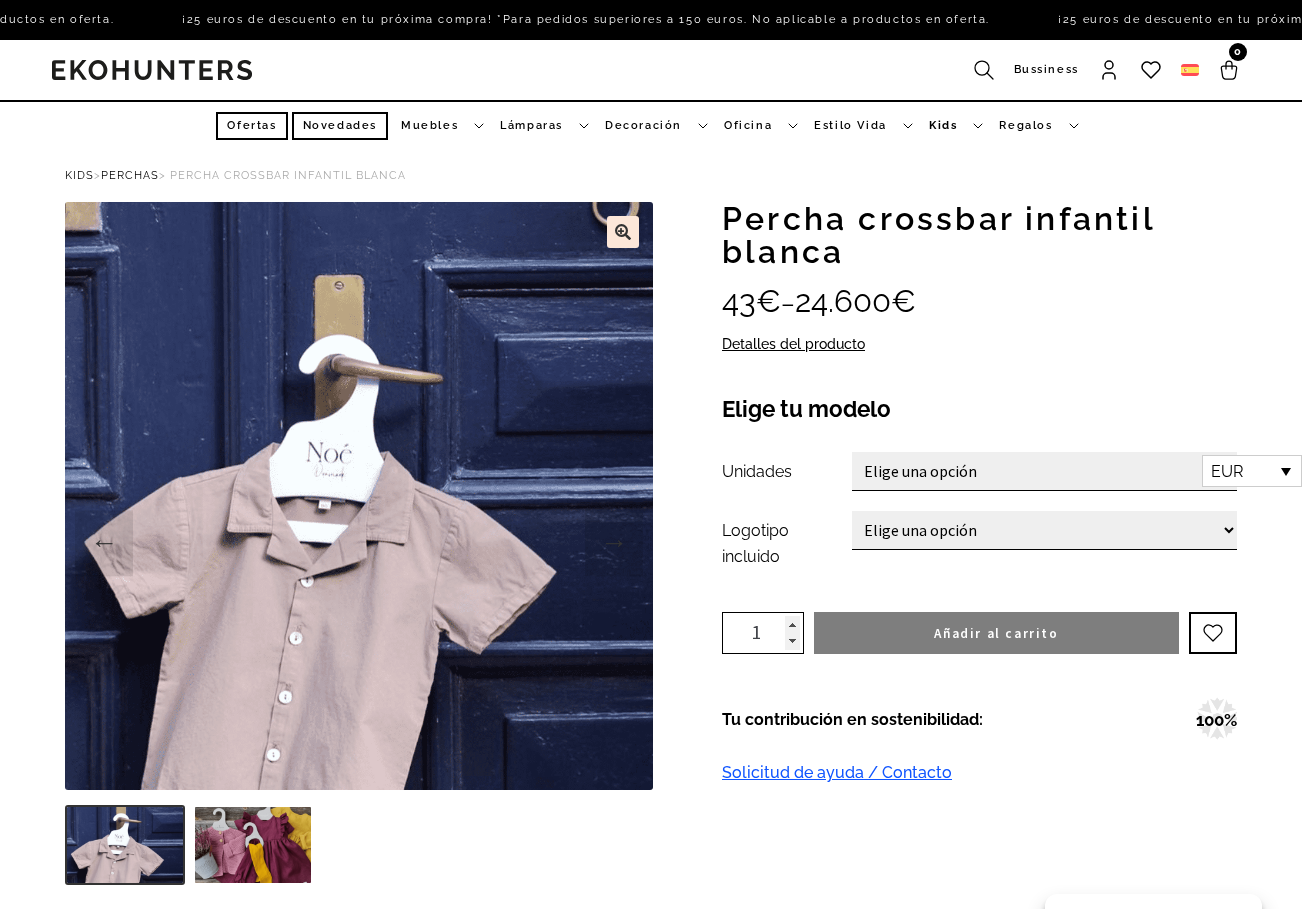 click on "Elige una opción 10 30 100 200 300 400 500 600 700 800 900 1.000 2.000 5.000 10.000 15.000 20.000" at bounding box center (1044, 471) 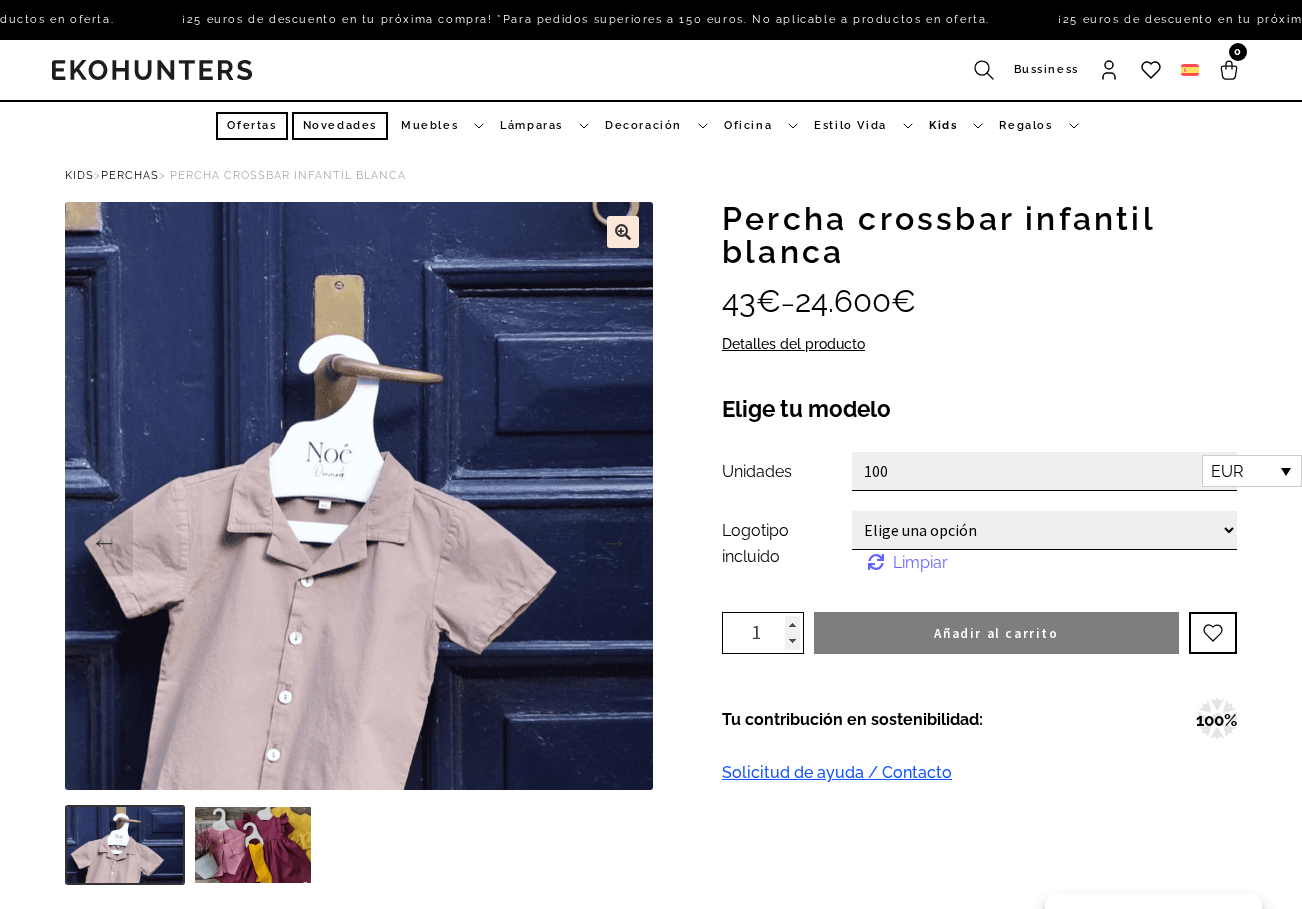 click on "Elige una opción No Si" at bounding box center [1044, 530] 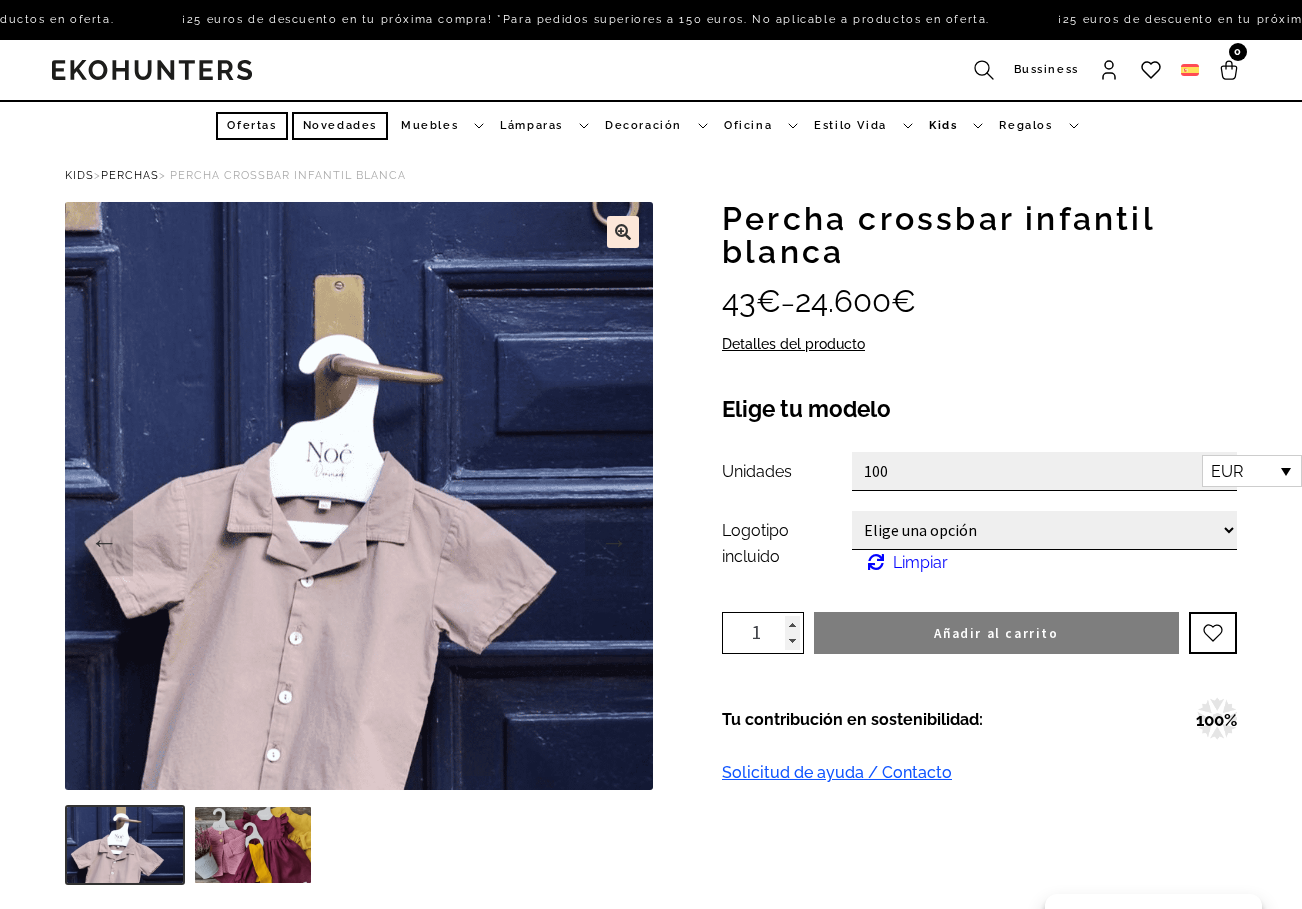 select on "no" 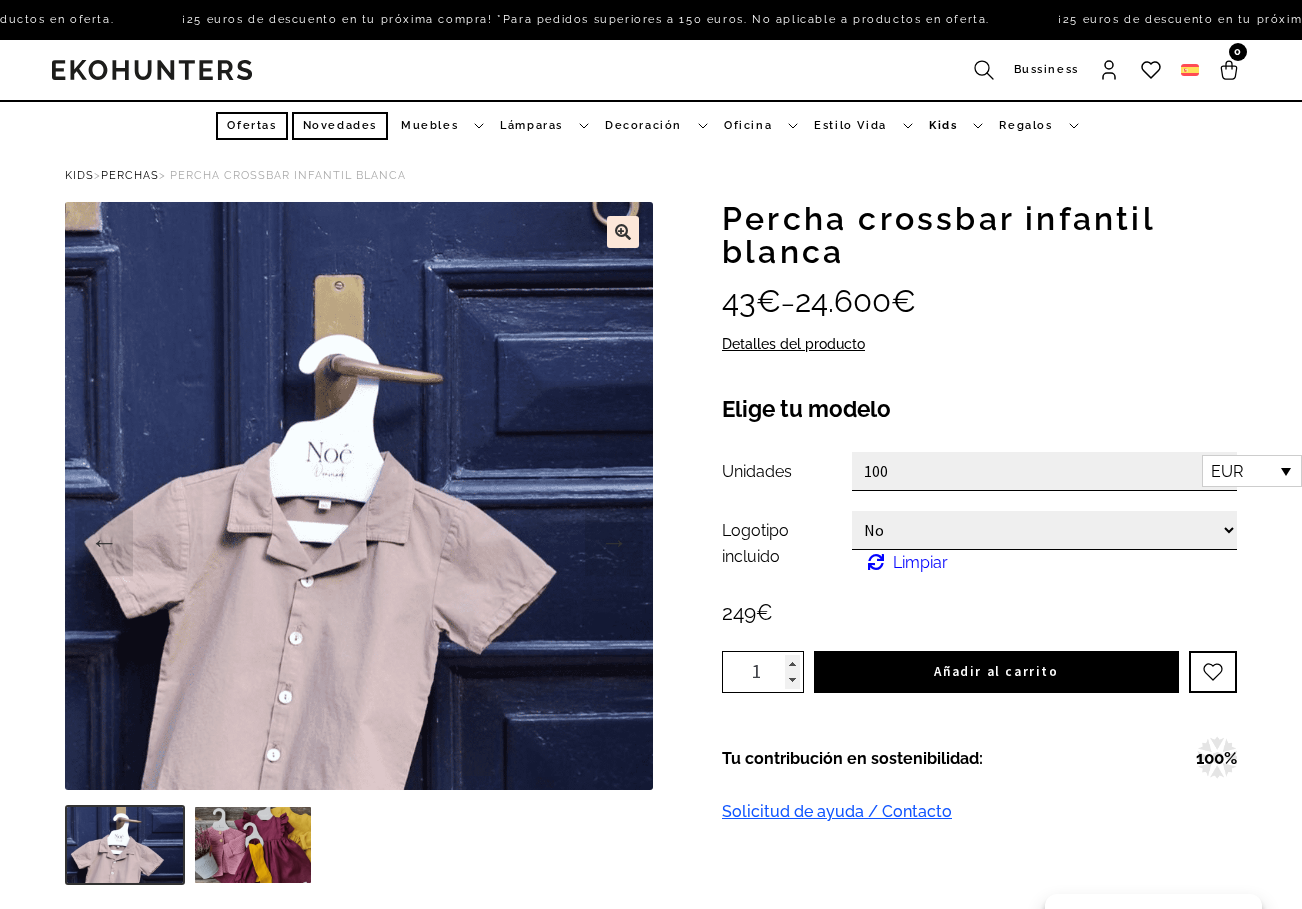 click on "Elige una opción 10 30 100 200 300 400 500 600 700 800 900 1.000 2.000 5.000 10.000 15.000 20.000" at bounding box center (1044, 471) 